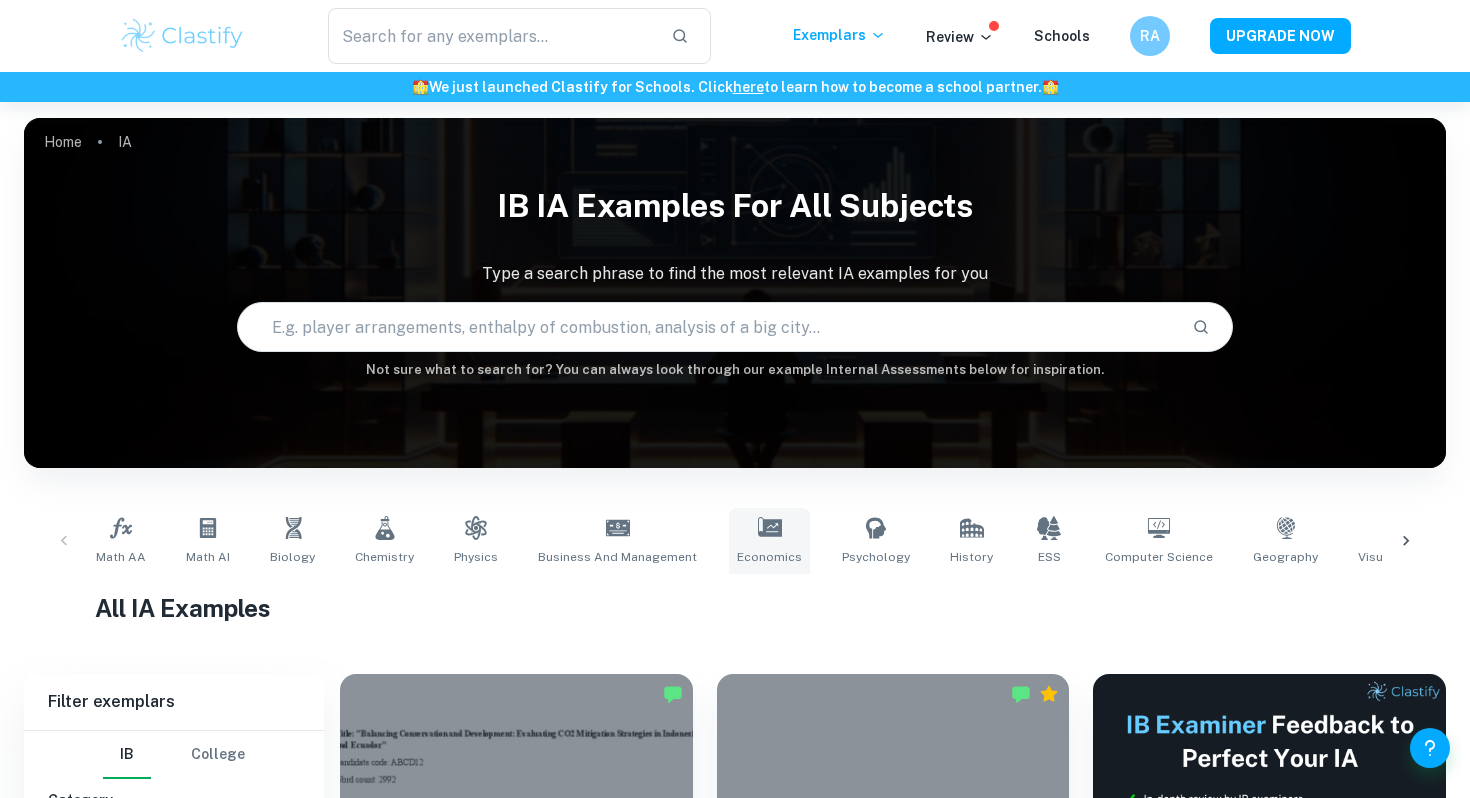 scroll, scrollTop: 167, scrollLeft: 0, axis: vertical 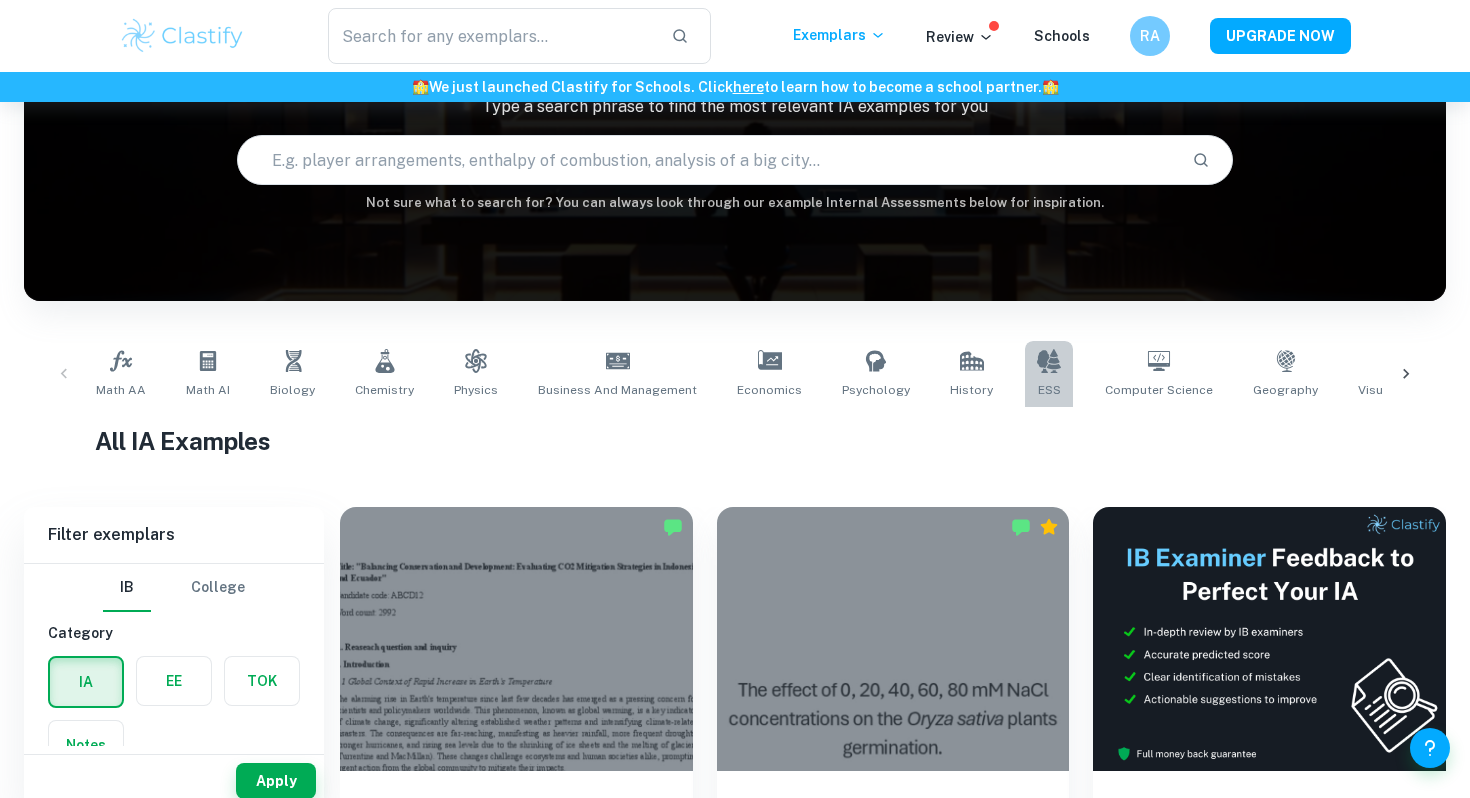 click 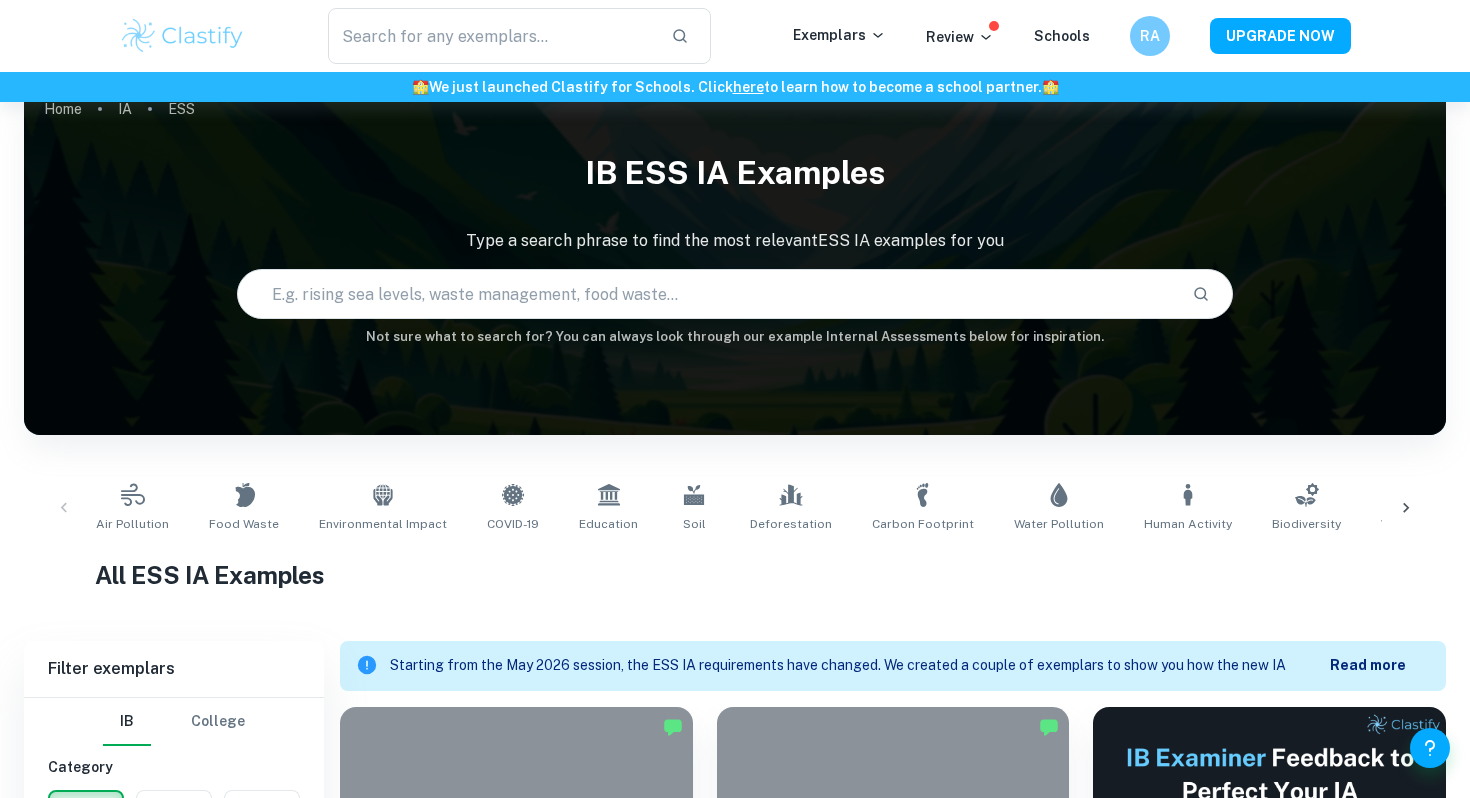 scroll, scrollTop: 521, scrollLeft: 0, axis: vertical 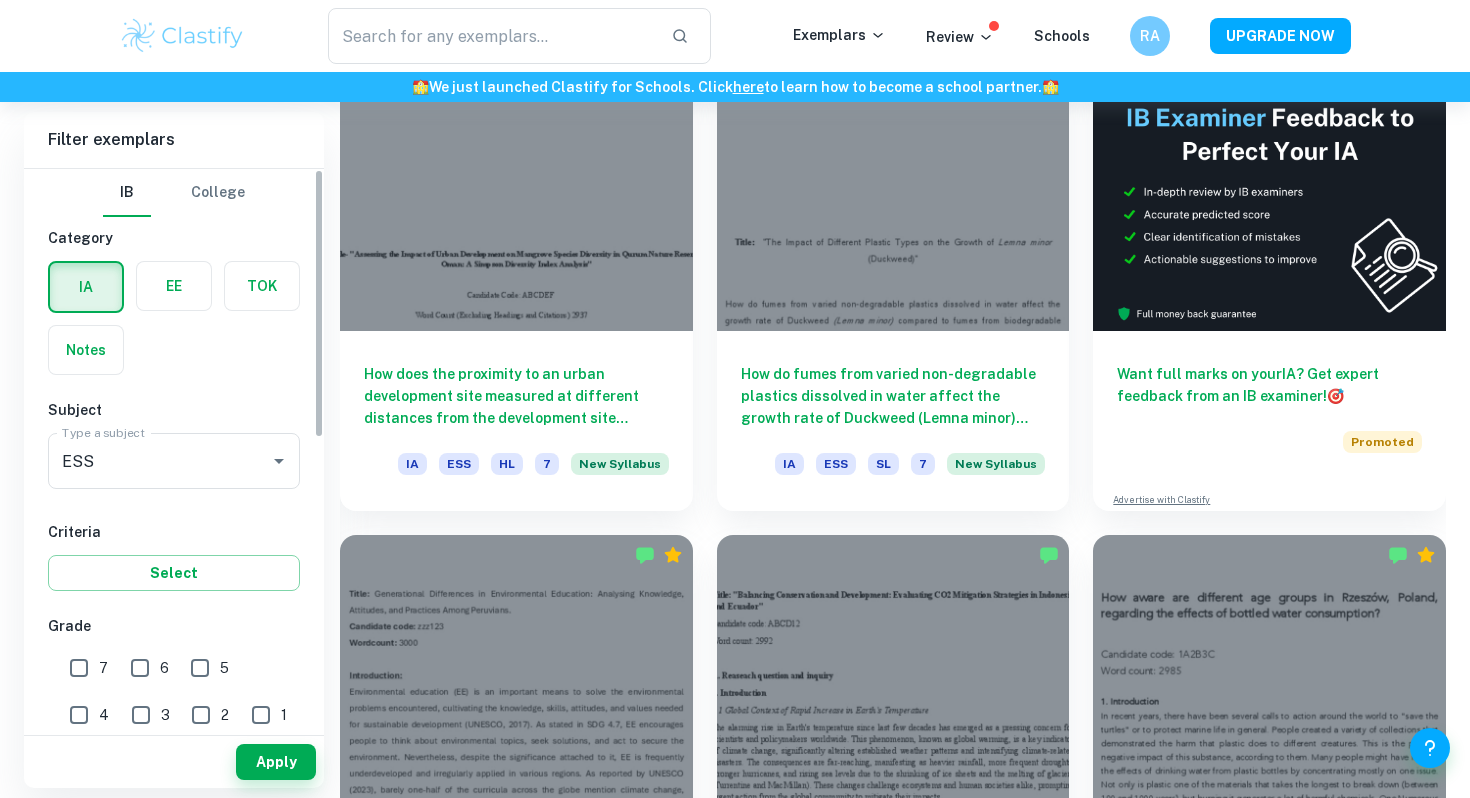 click on "7" at bounding box center [79, 668] 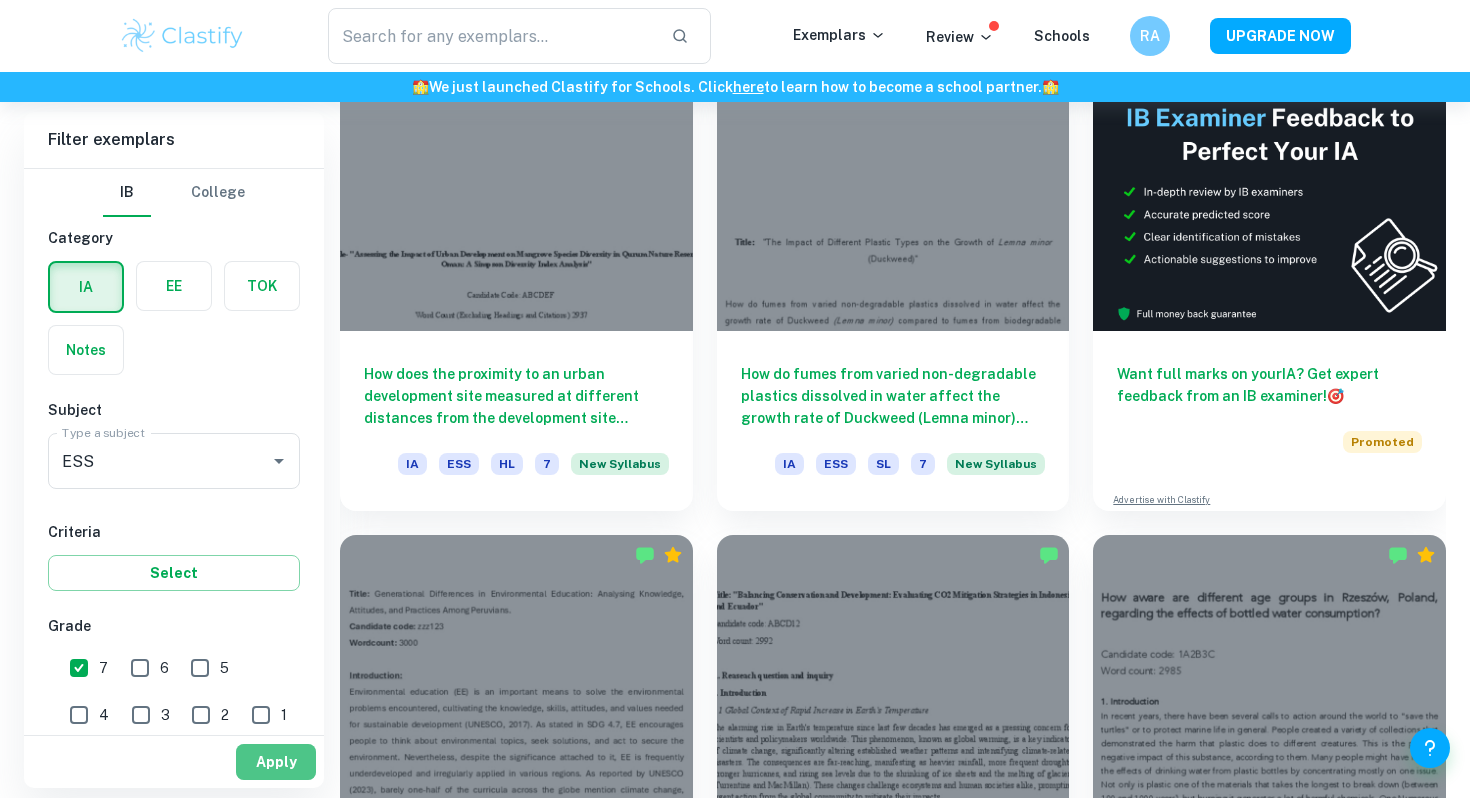 click on "Apply" at bounding box center [276, 762] 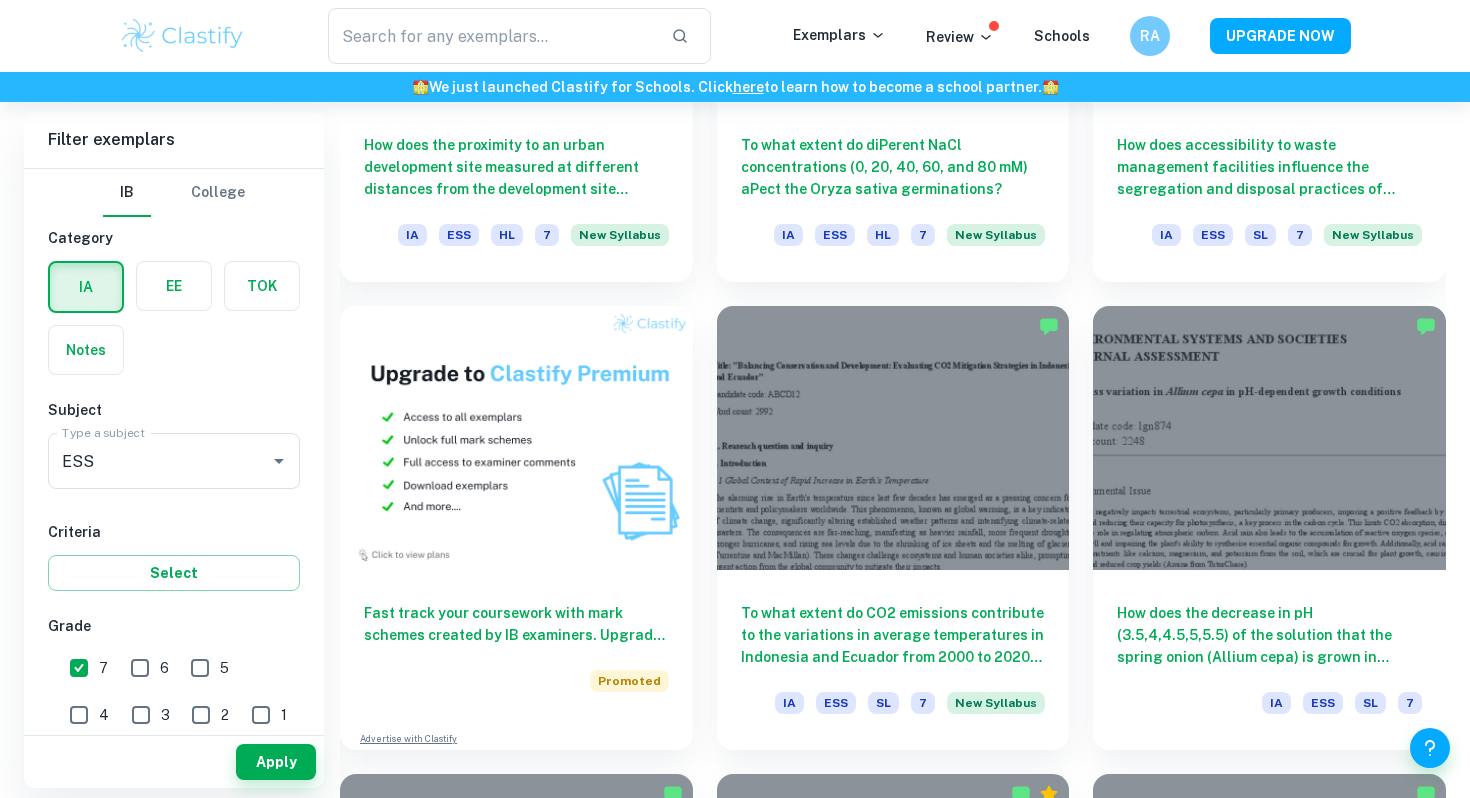 scroll, scrollTop: 1372, scrollLeft: 0, axis: vertical 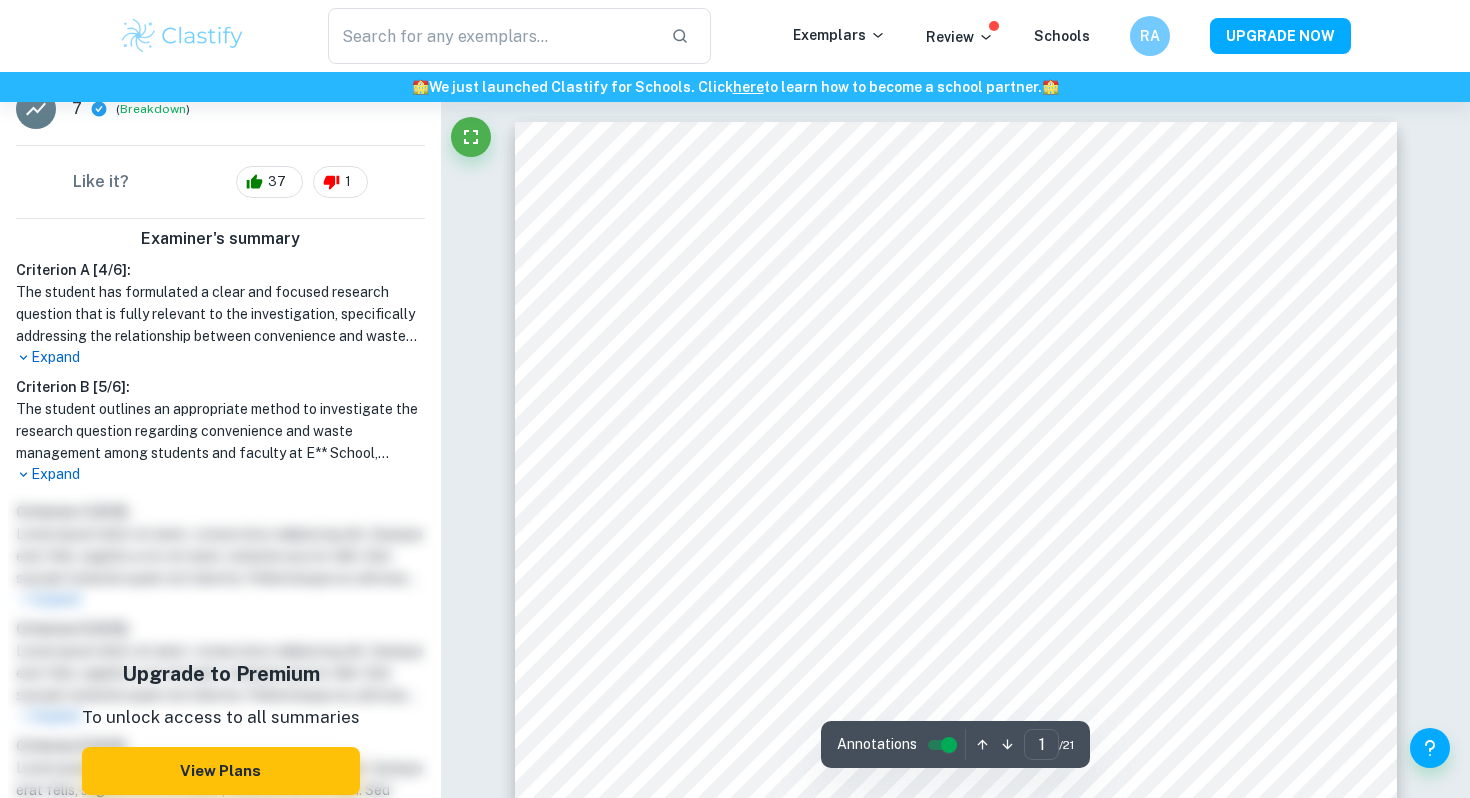 click on "Expand" at bounding box center (220, 357) 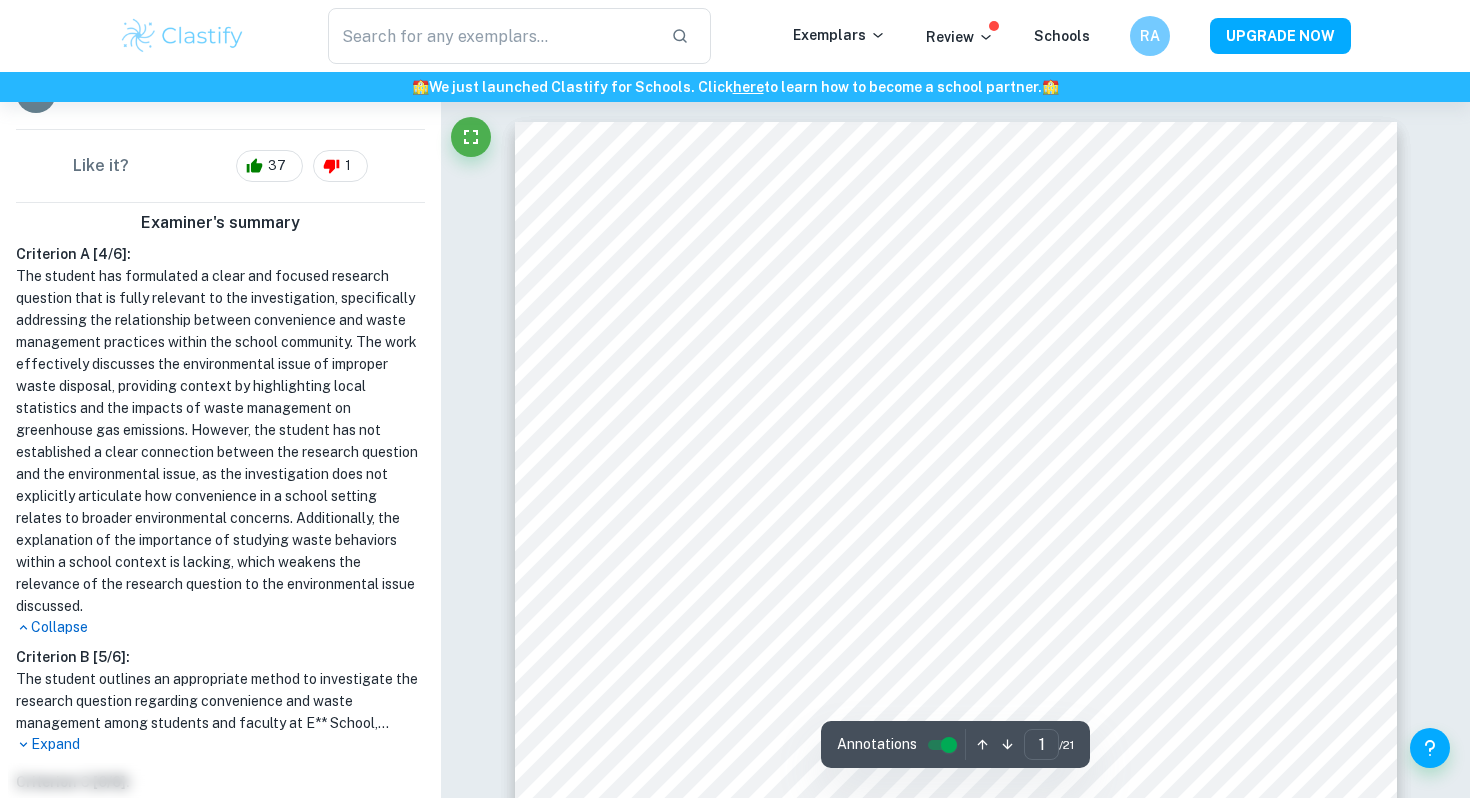 scroll, scrollTop: 494, scrollLeft: 0, axis: vertical 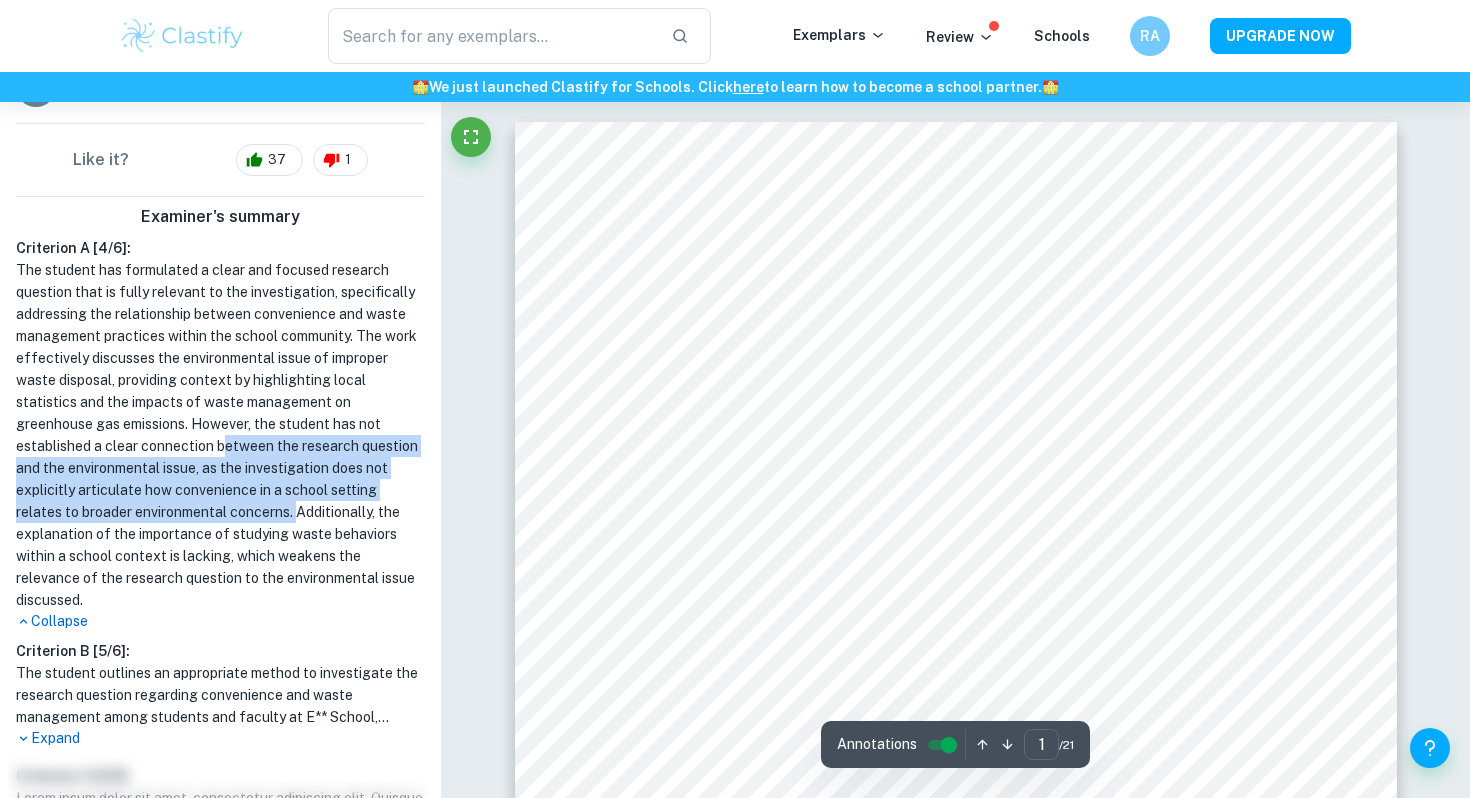 drag, startPoint x: 227, startPoint y: 451, endPoint x: 303, endPoint y: 499, distance: 89.88882 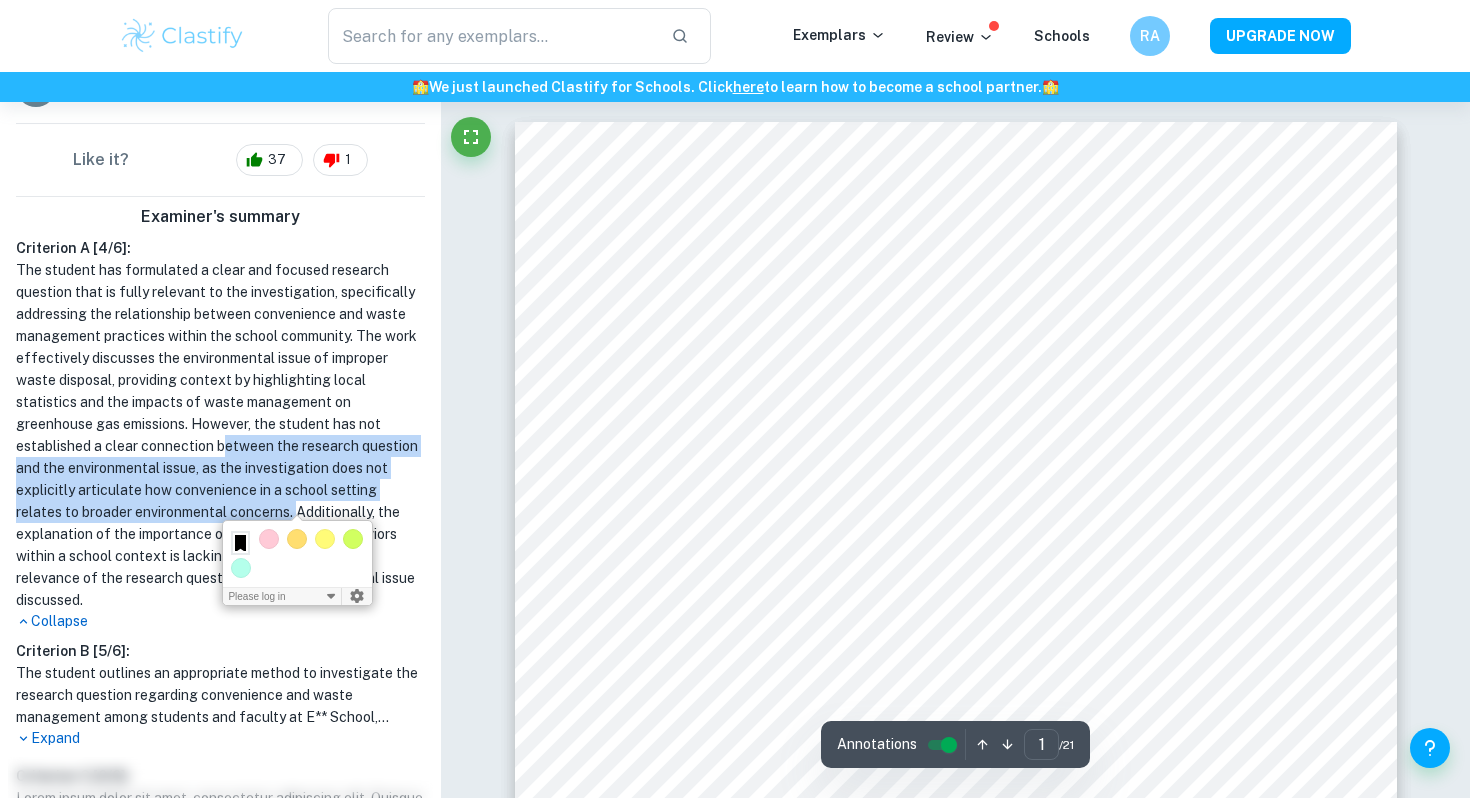 click on "The student has formulated a clear and focused research question that is fully relevant to the investigation, specifically addressing the relationship between convenience and waste management practices within the school community. The work effectively discusses the environmental issue of improper waste disposal, providing context by highlighting local statistics and the impacts of waste management on greenhouse gas emissions. However, the student has not established a clear connection between the research question and the environmental issue, as the investigation does not explicitly articulate how convenience in a school setting relates to broader environmental concerns. Additionally, the explanation of the importance of studying waste behaviors within a school context is lacking, which weakens the relevance of the research question to the environmental issue discussed." at bounding box center [220, 435] 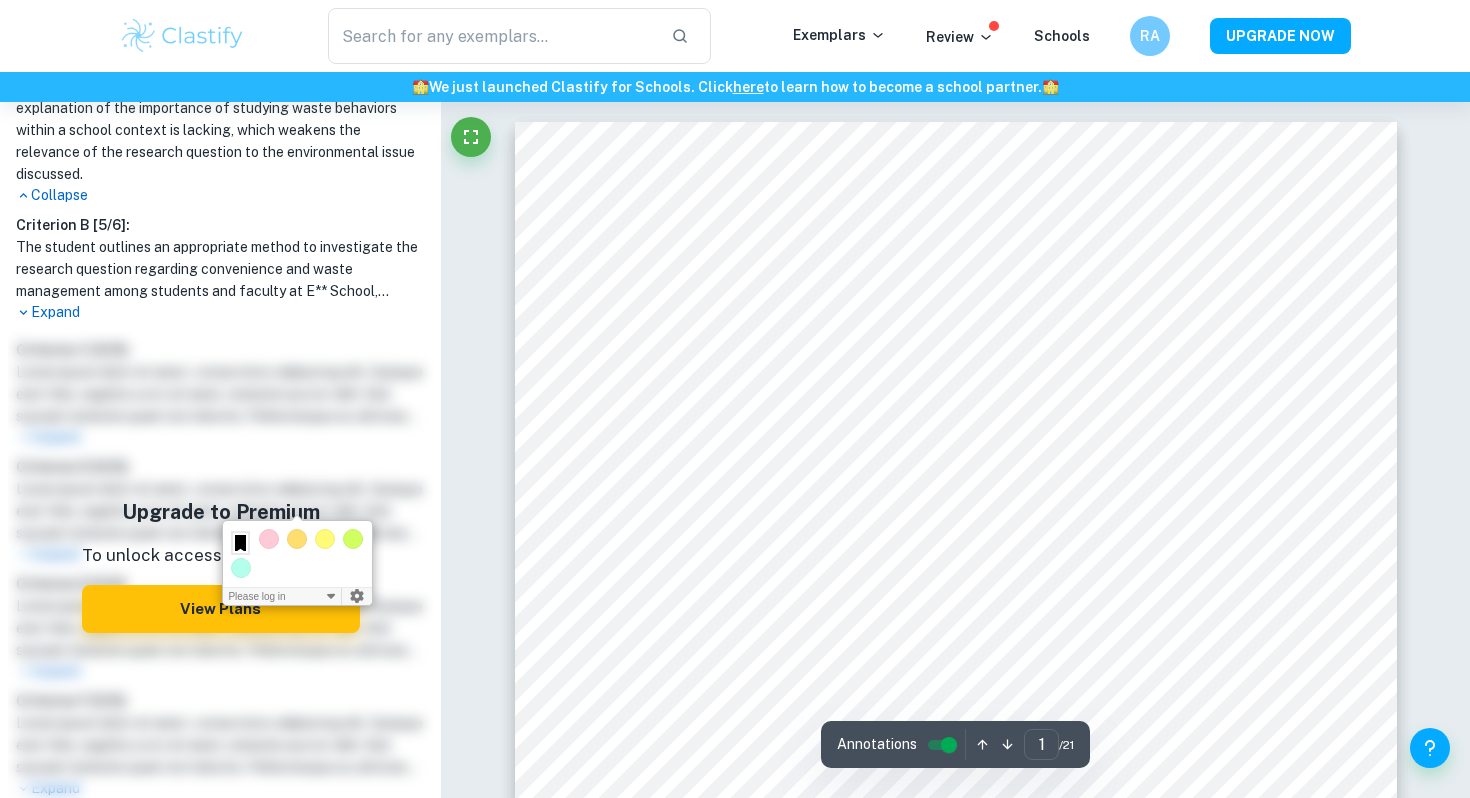 scroll, scrollTop: 0, scrollLeft: 0, axis: both 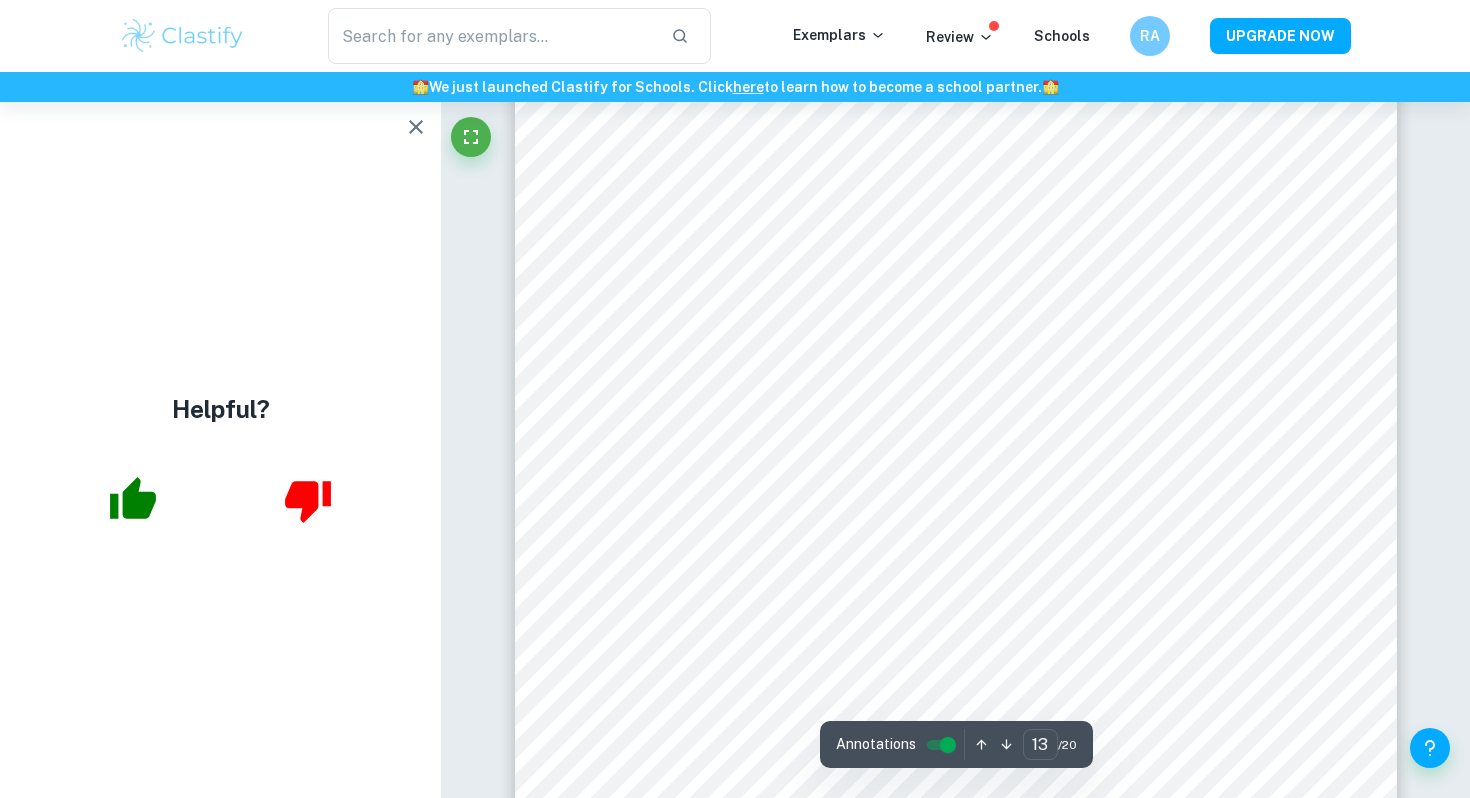 click 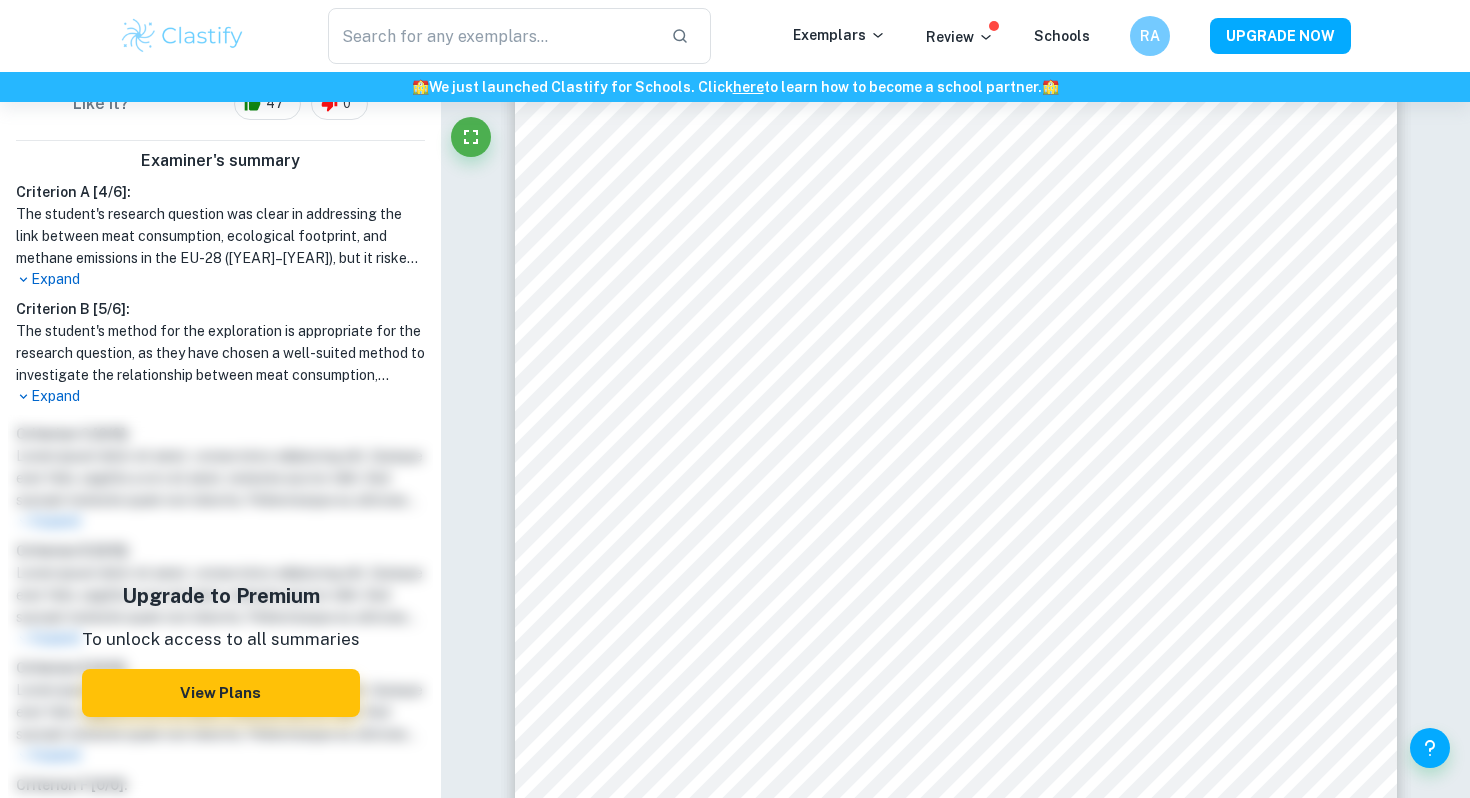scroll, scrollTop: 706, scrollLeft: 0, axis: vertical 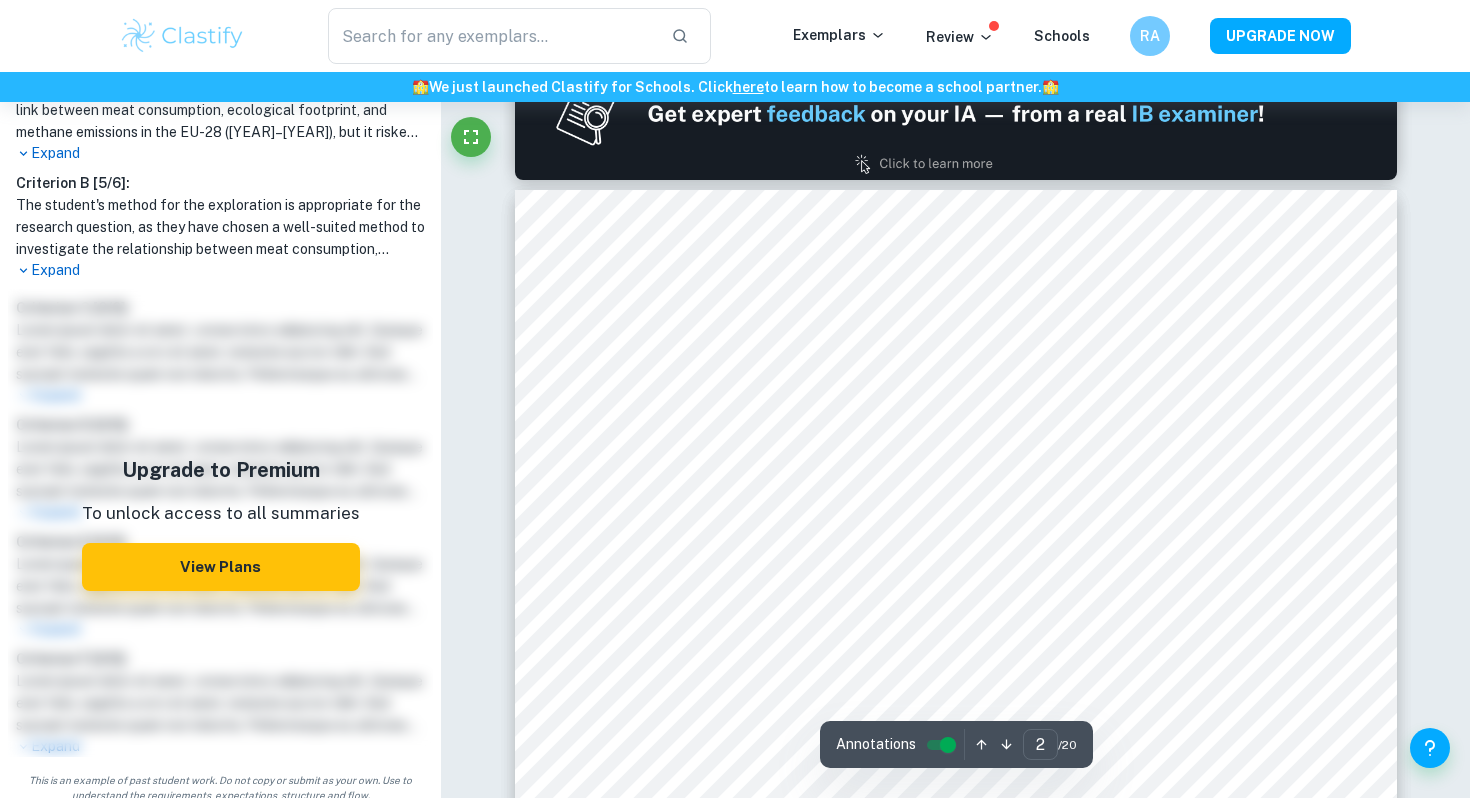 type on "1" 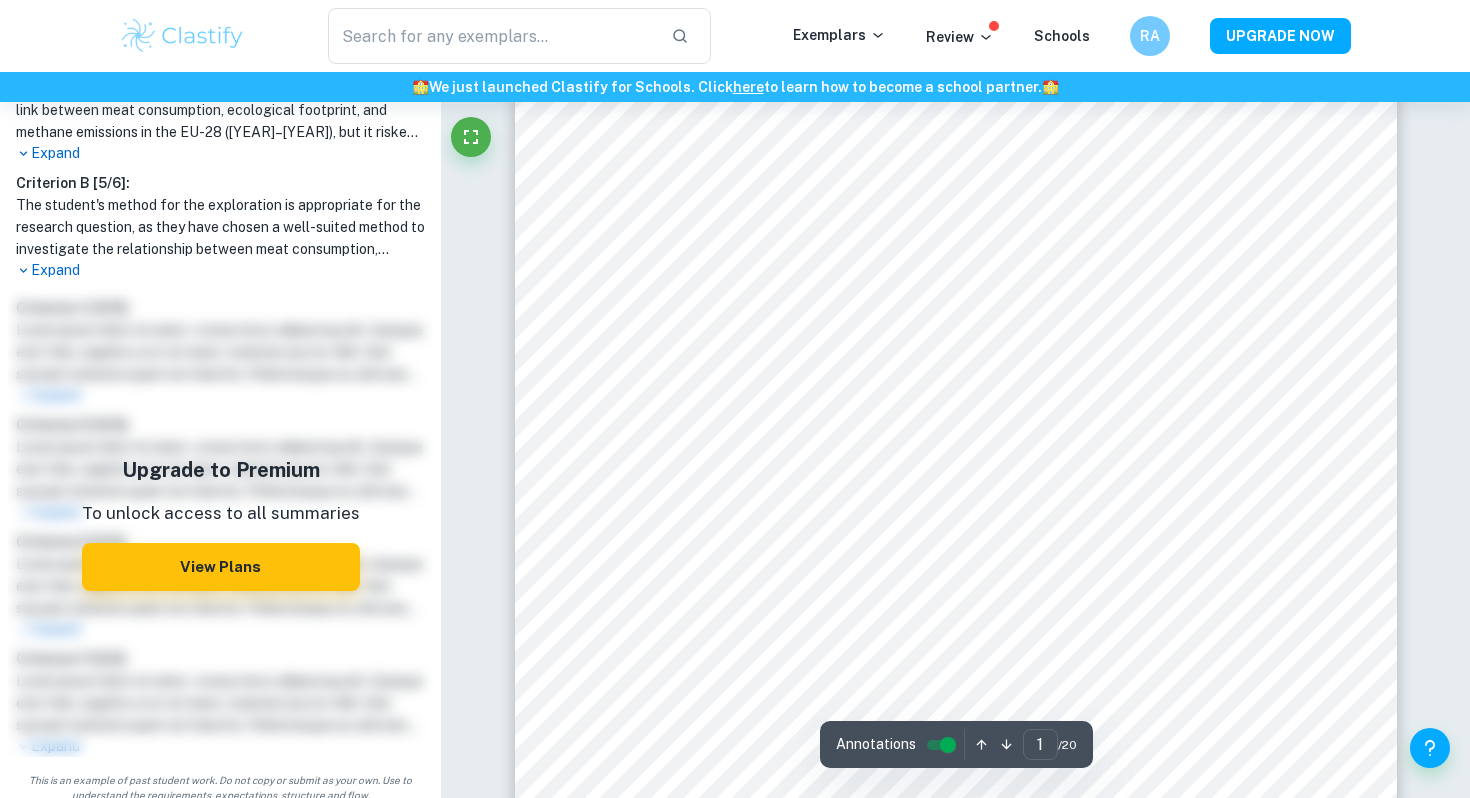 scroll, scrollTop: 0, scrollLeft: 0, axis: both 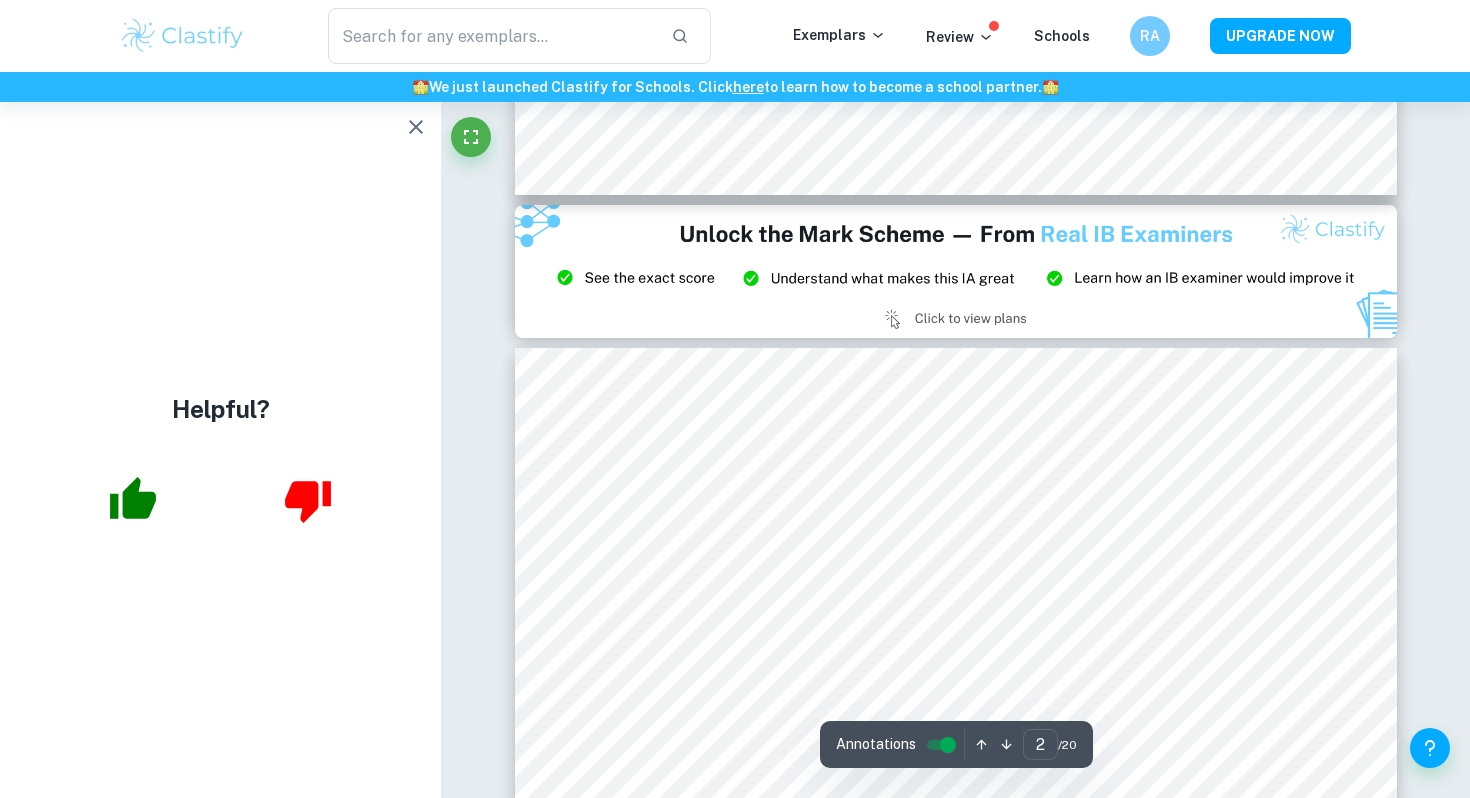 type on "3" 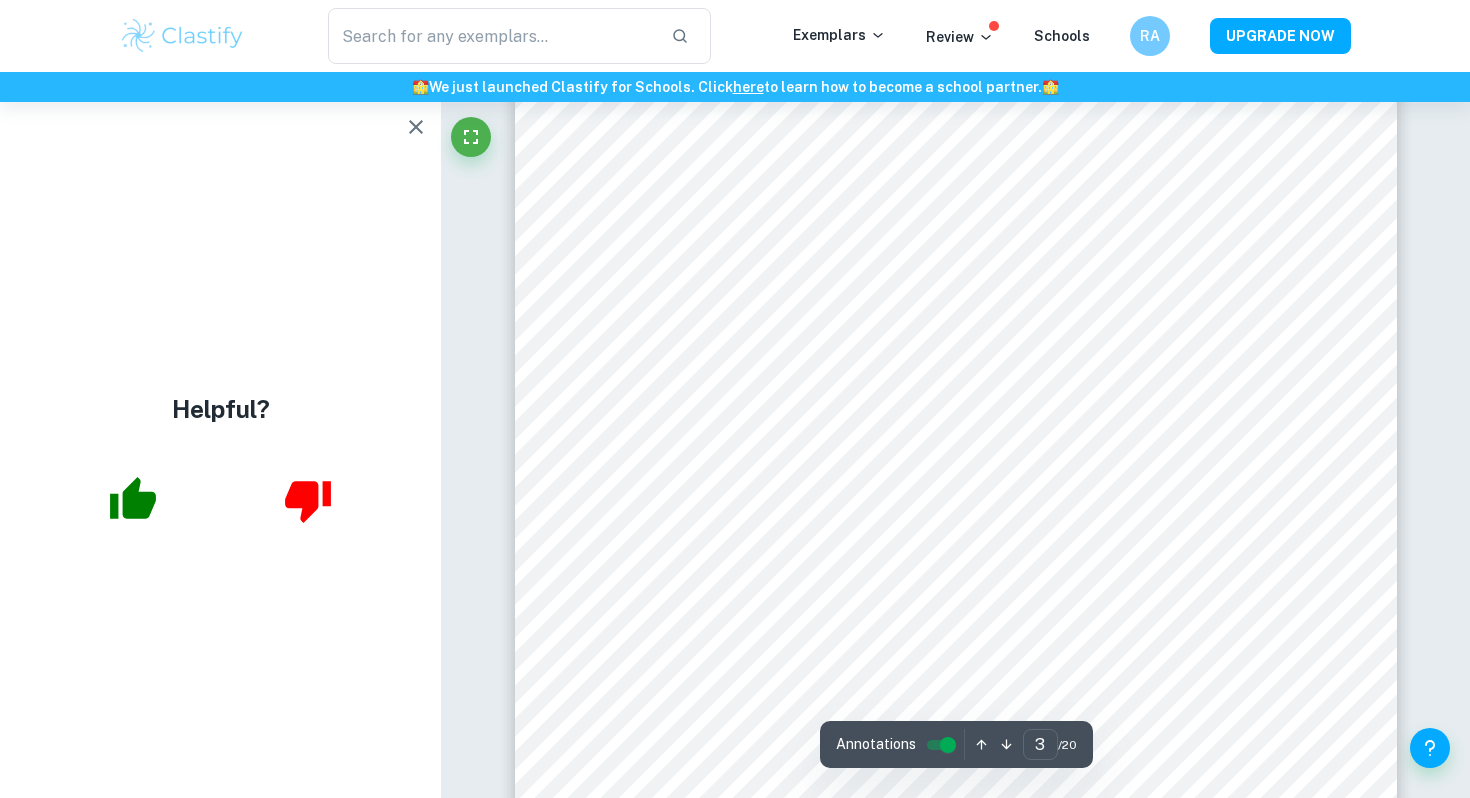 scroll, scrollTop: 2903, scrollLeft: 0, axis: vertical 